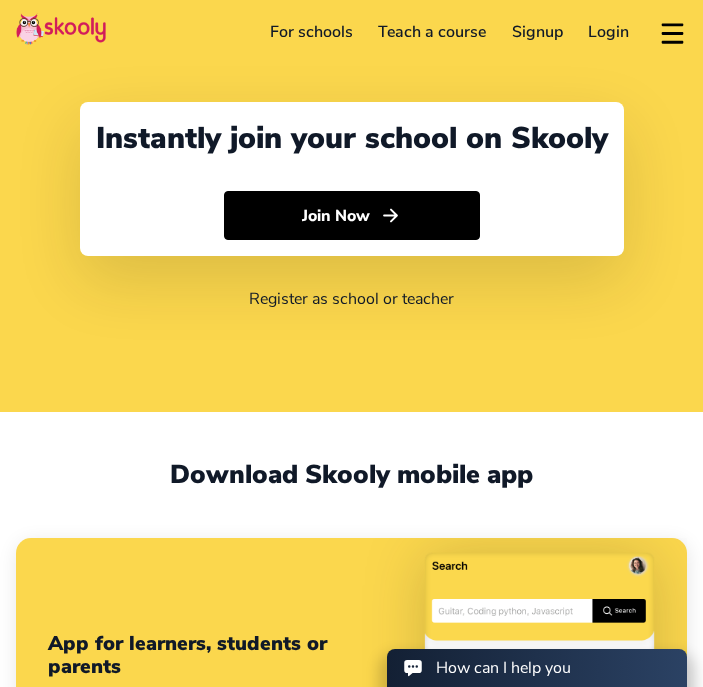 scroll, scrollTop: 0, scrollLeft: 0, axis: both 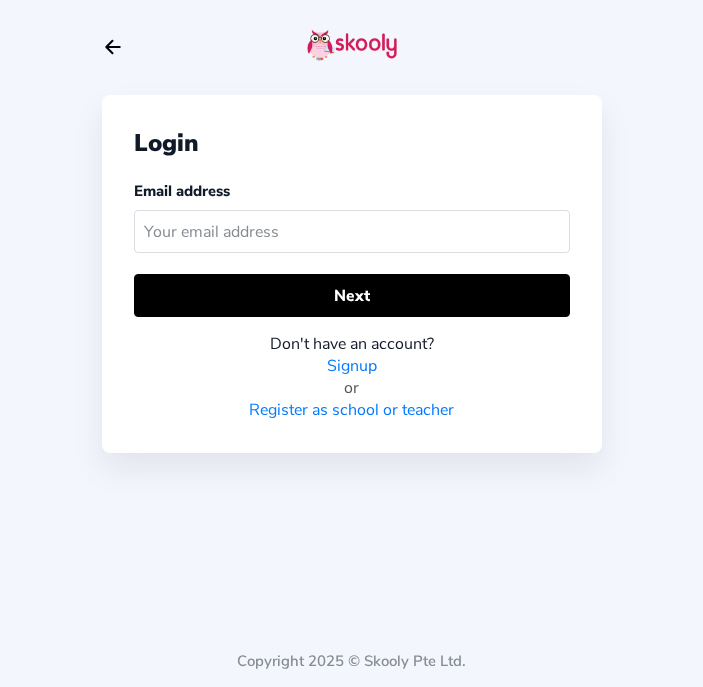 click on "Arrow Back" 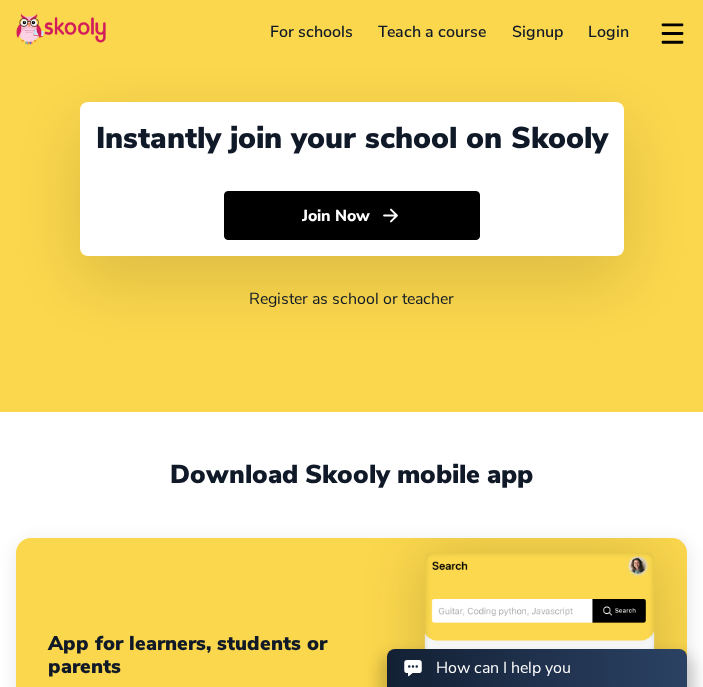 select on "61" 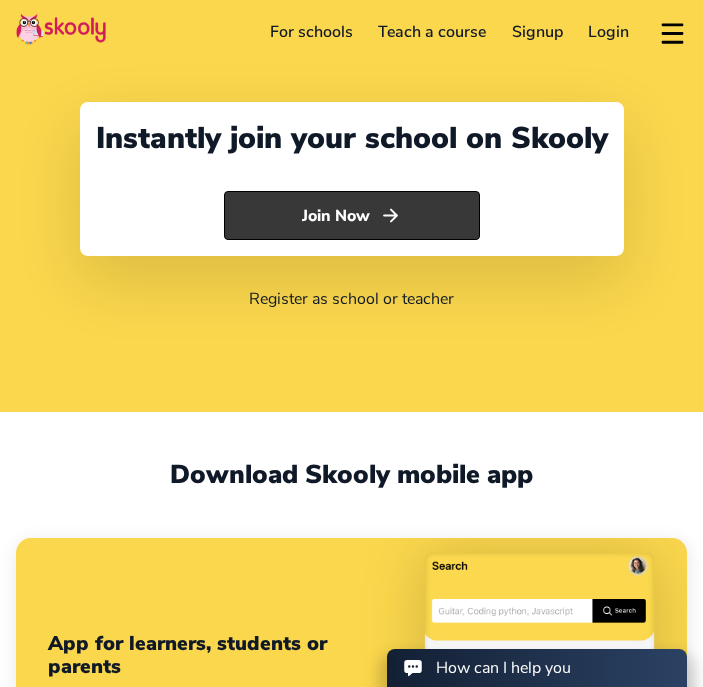 click on "Join Now" 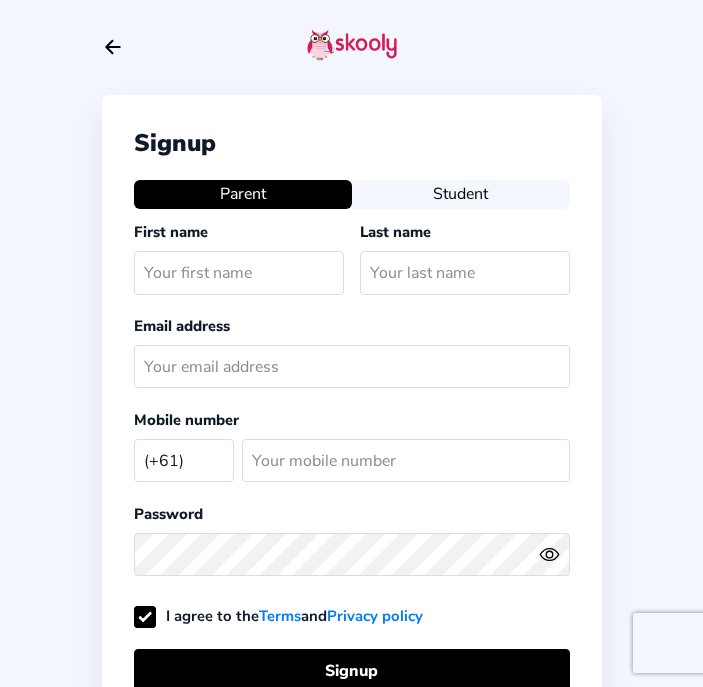select on "AU" 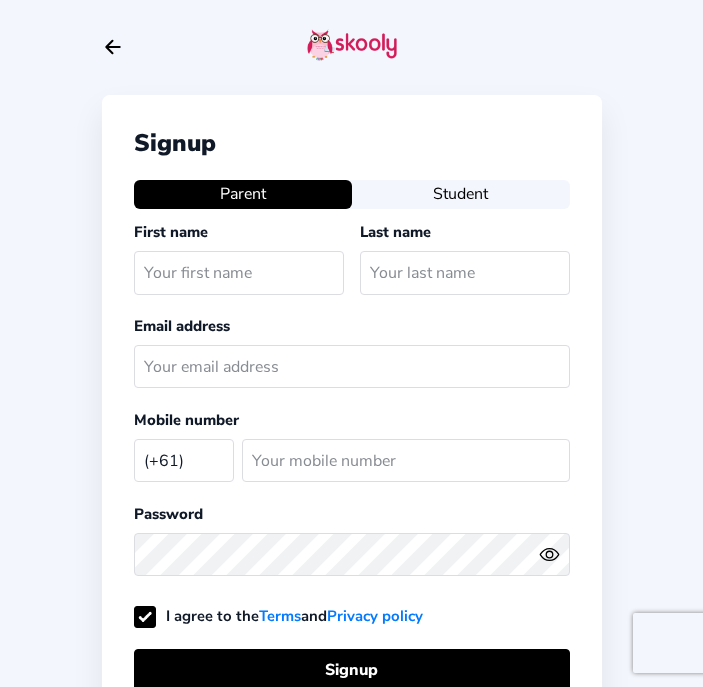 scroll, scrollTop: 0, scrollLeft: 0, axis: both 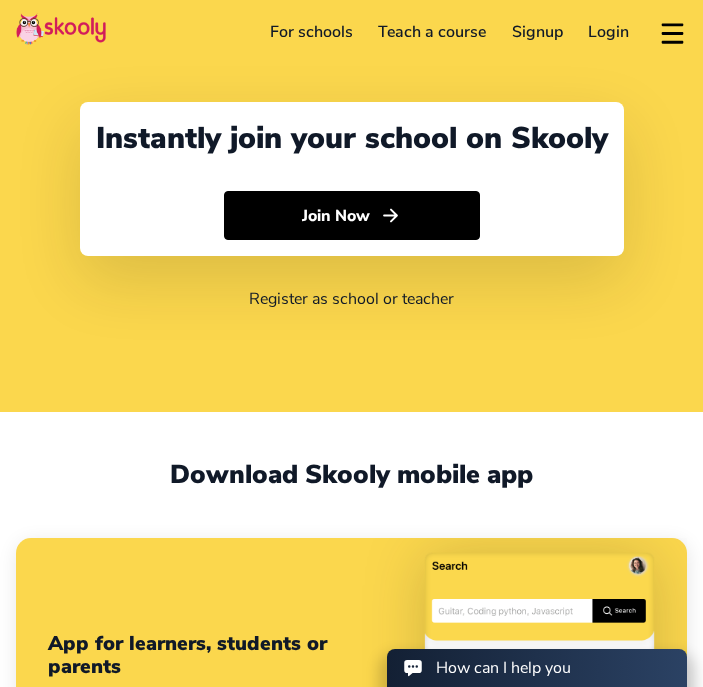 click on "Login" 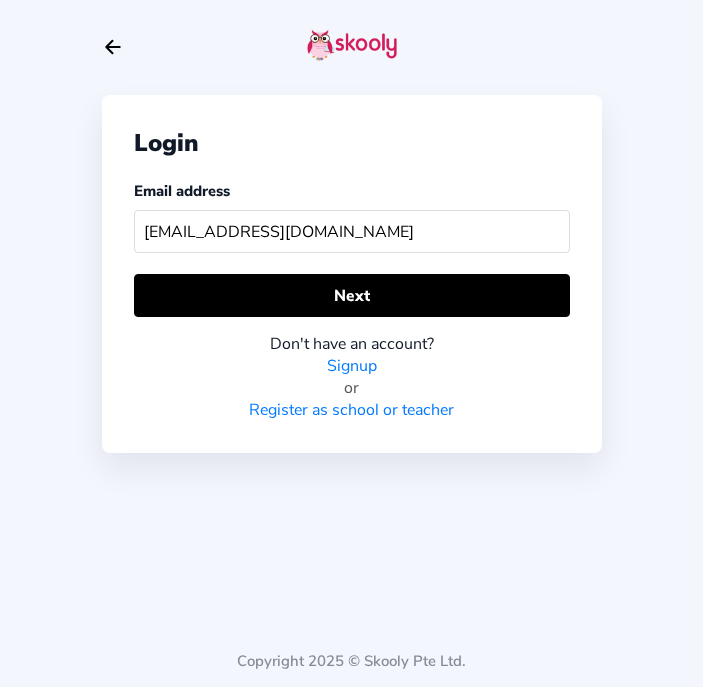 click on "Don't have an account? Signup or Register as school or teacher" 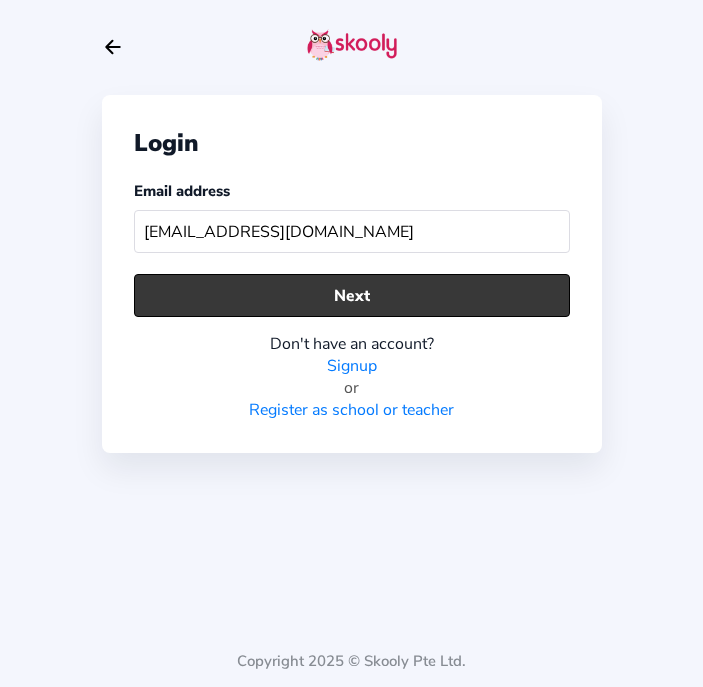click on "Next" 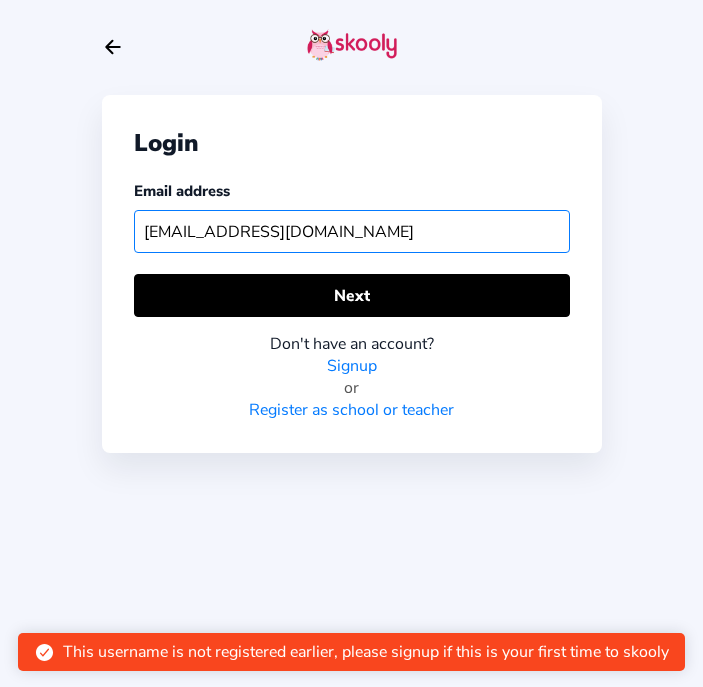 click on "yfp0833@gmail.com" 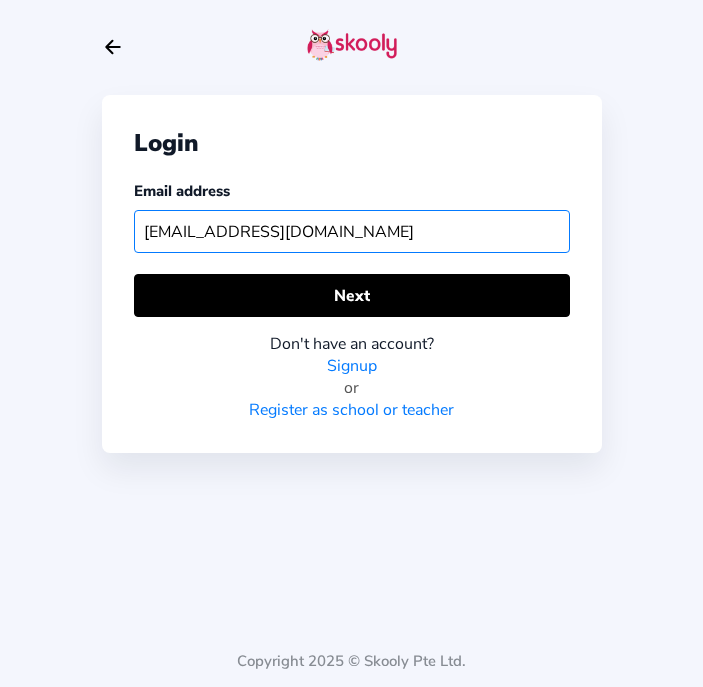 click on "yfp0833@gmail.com" 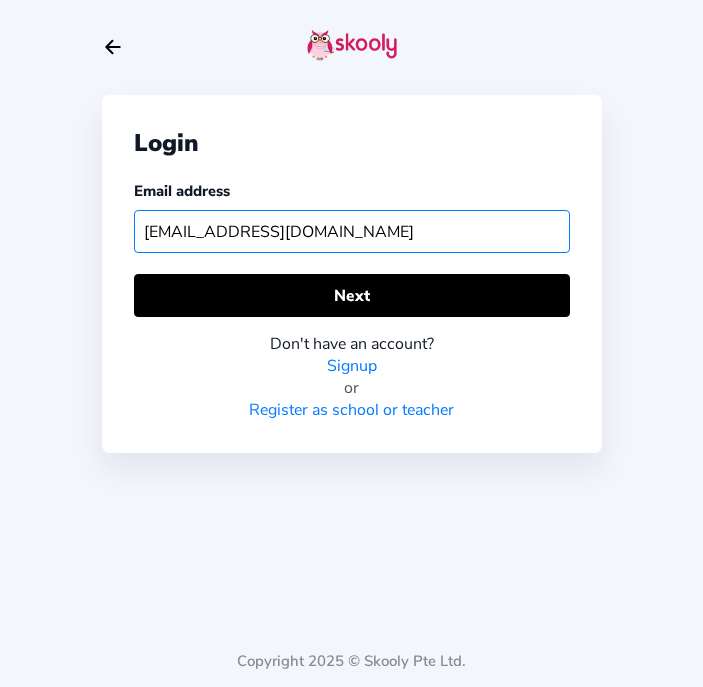type on "yifeipan45@gmail.com" 